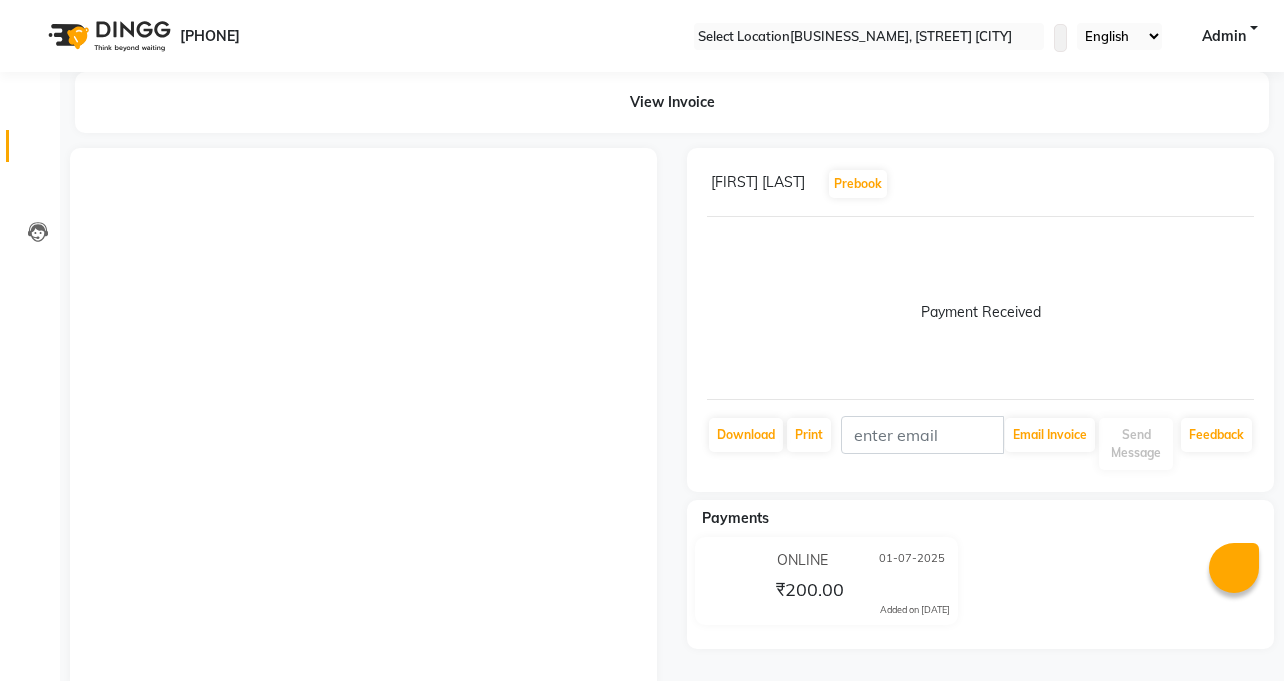 scroll, scrollTop: 0, scrollLeft: 0, axis: both 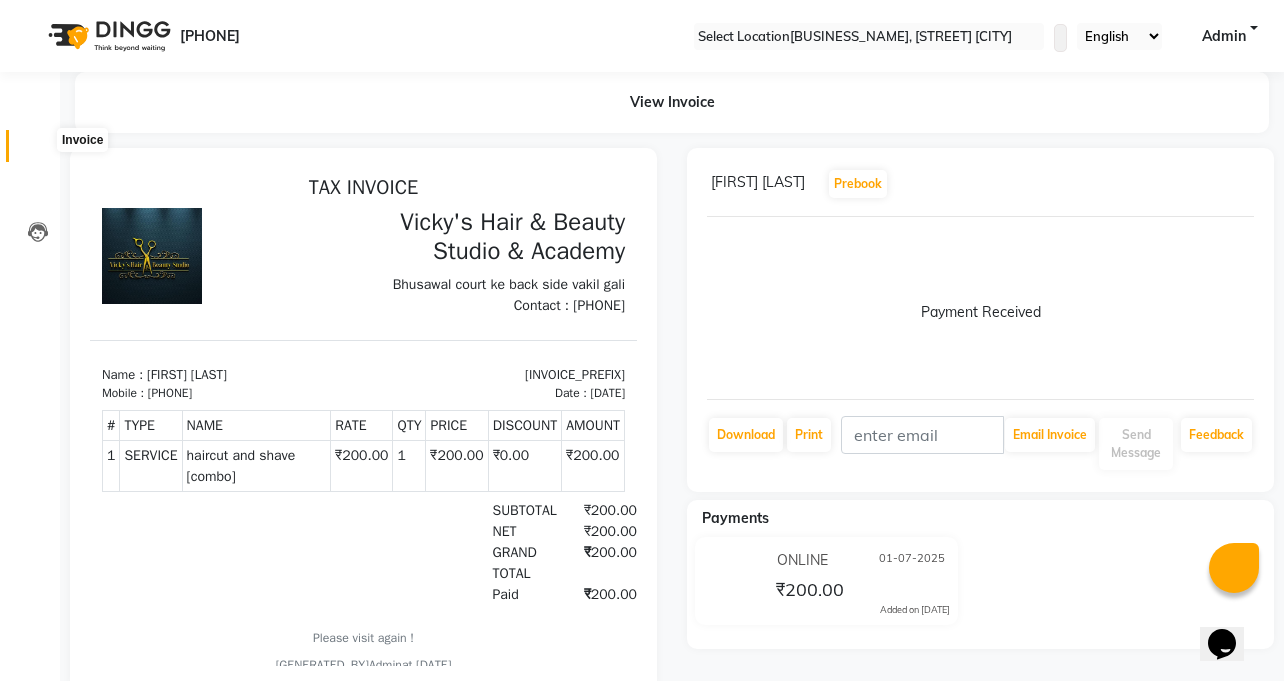 click at bounding box center [38, 151] 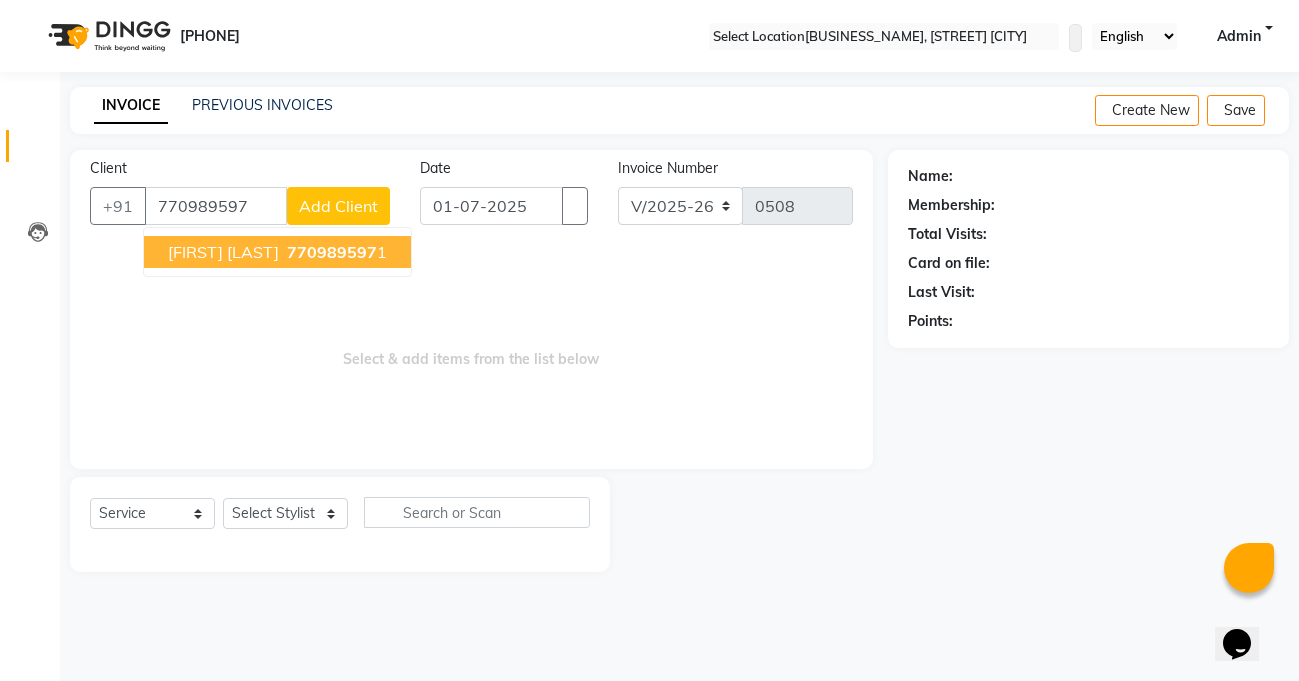 click on "[FIRST] [LAST]" at bounding box center (223, 252) 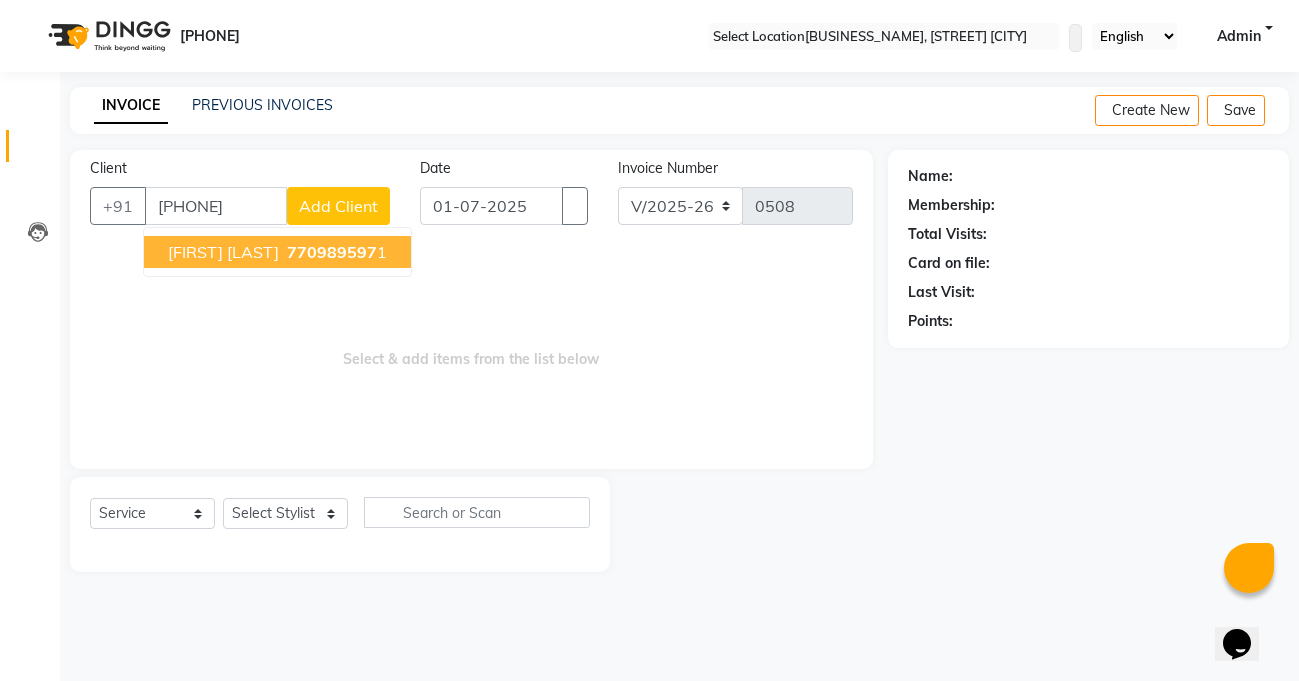 type on "[PHONE]" 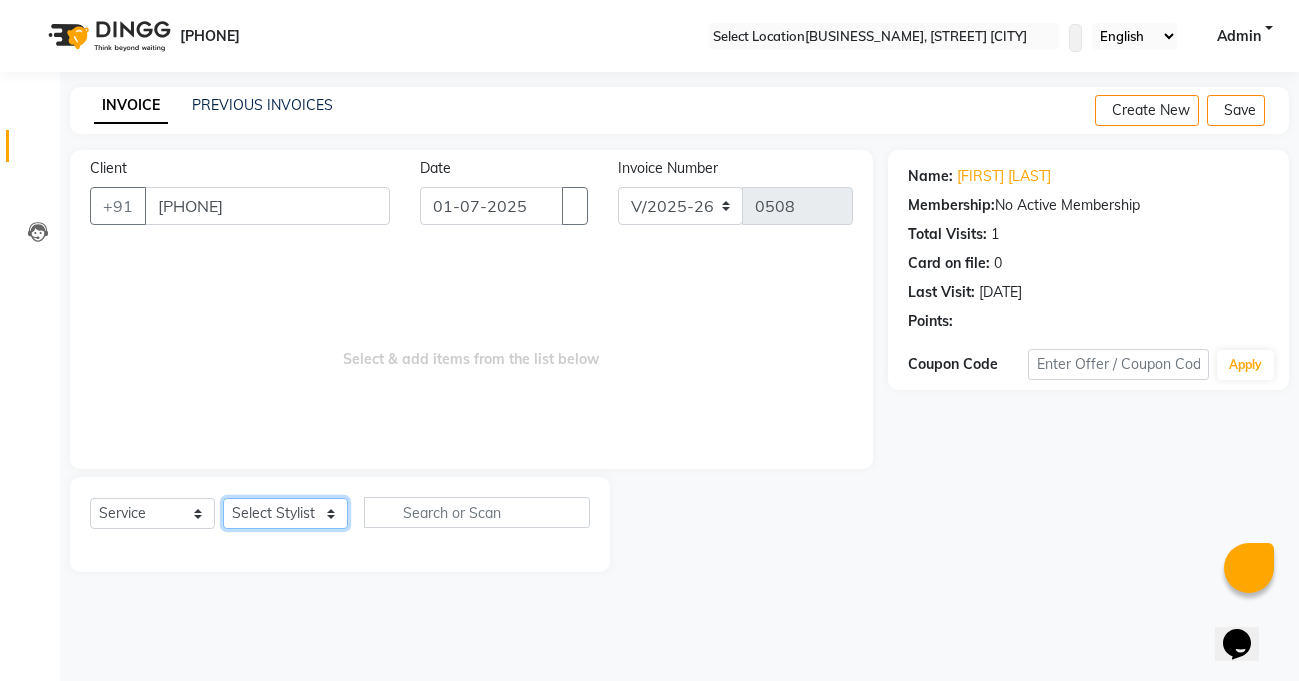 click on "Select Stylist [FIRST] [LAST]  [FIRST] [LAST] [FIRST] [LAST] [FIRST] [LAST] [FIRST] [LAST] [FIRST] [LAST] [FIRST] [FIRST] [LAST] [FIRST] [FIRST] [LAST] [FIRST]" at bounding box center (285, 513) 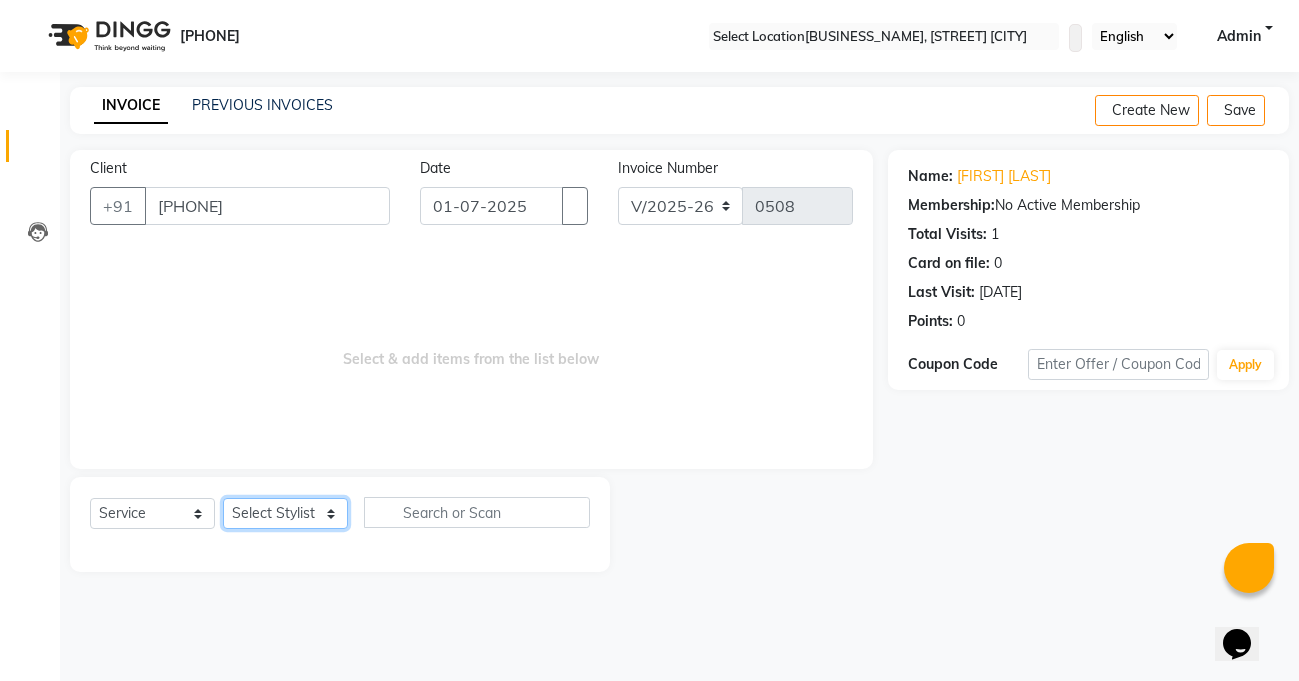 select on "18639" 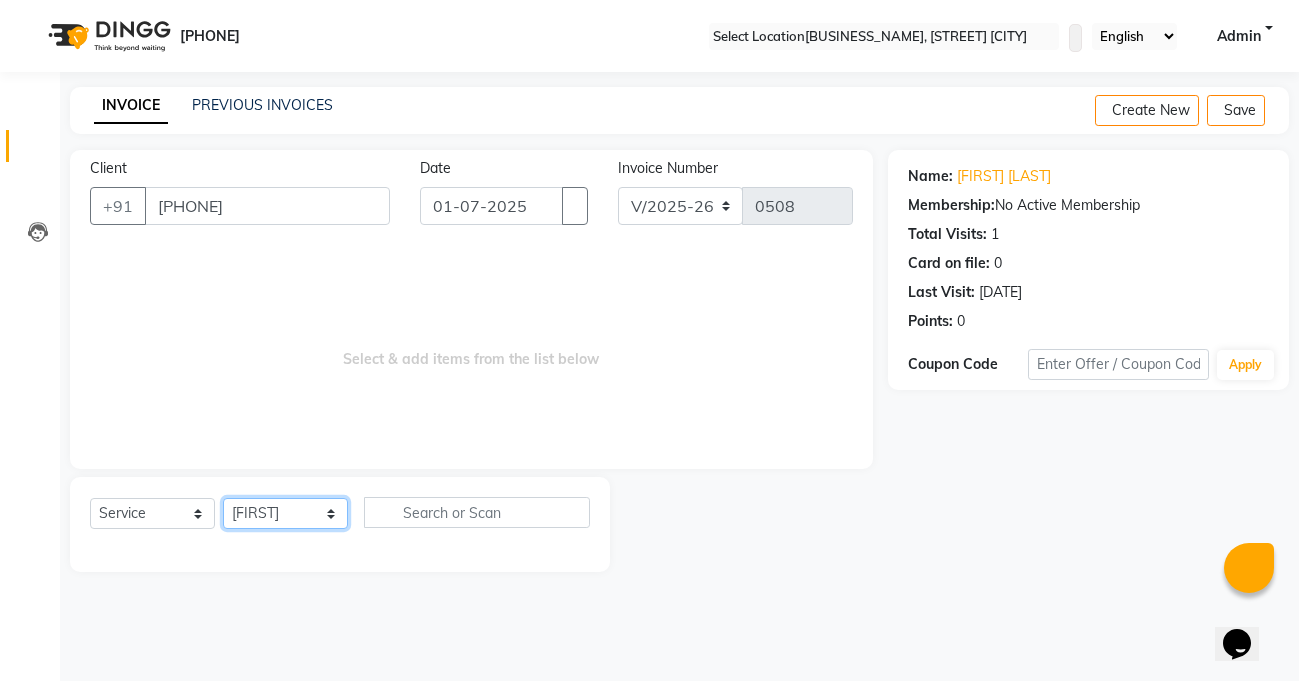 click on "Select Stylist [FIRST] [LAST]  [FIRST] [LAST] [FIRST] [LAST] [FIRST] [LAST] [FIRST] [LAST] [FIRST] [LAST] [FIRST] [FIRST] [LAST] [FIRST] [FIRST] [LAST] [FIRST]" at bounding box center (285, 513) 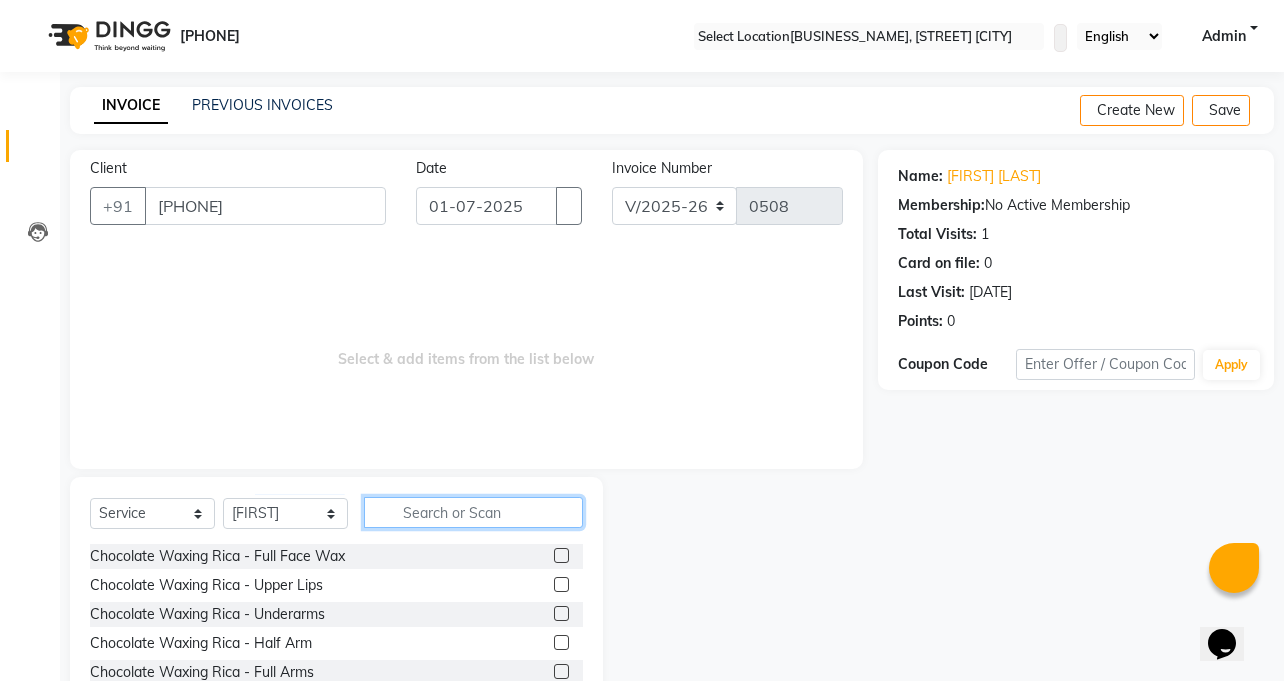 click at bounding box center [473, 512] 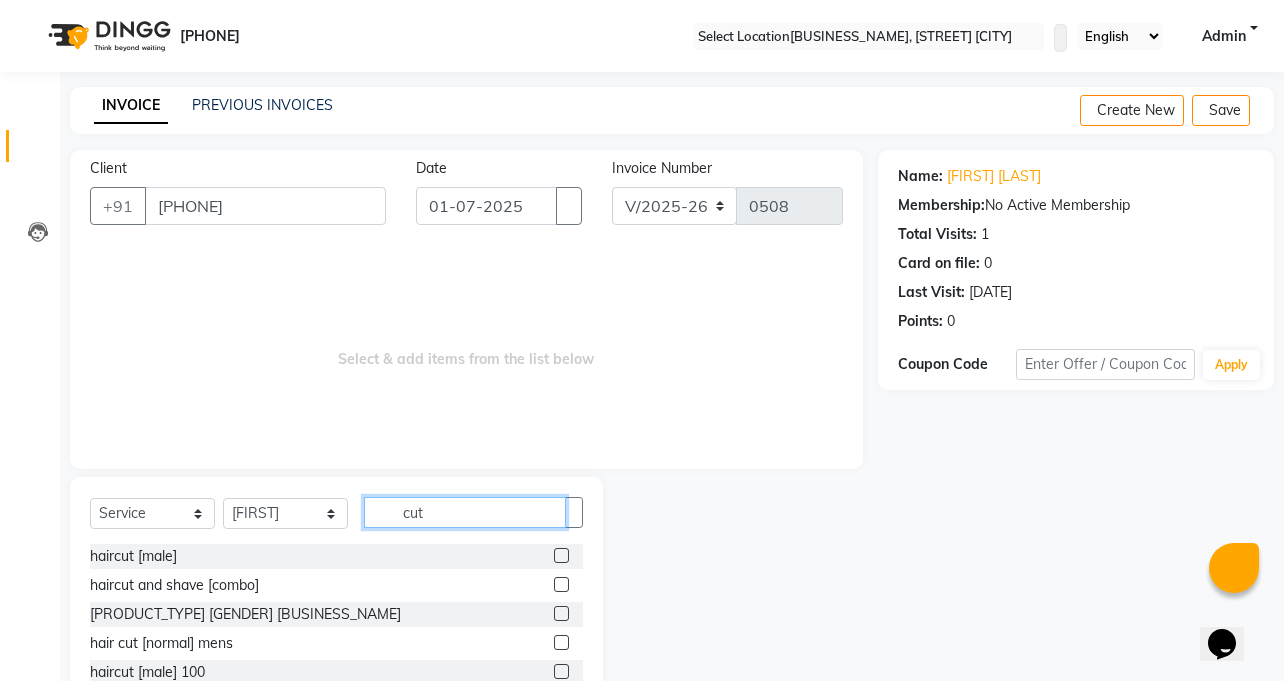 type on "cut" 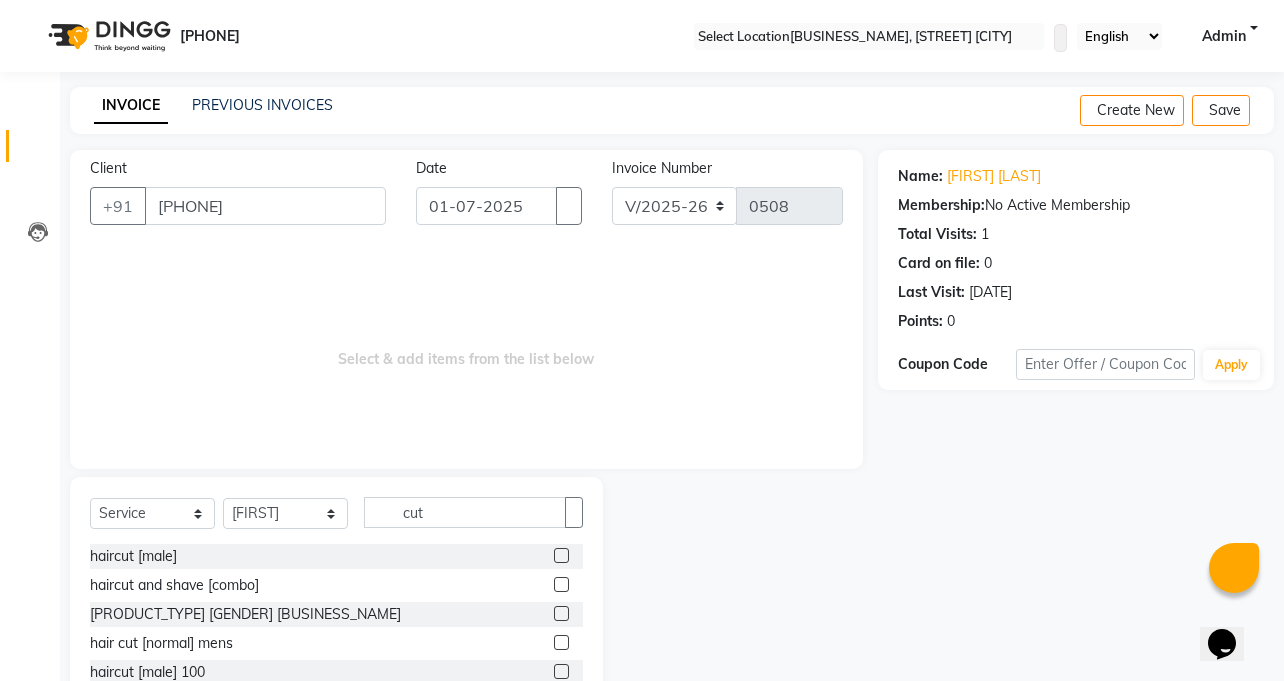 click at bounding box center (561, 584) 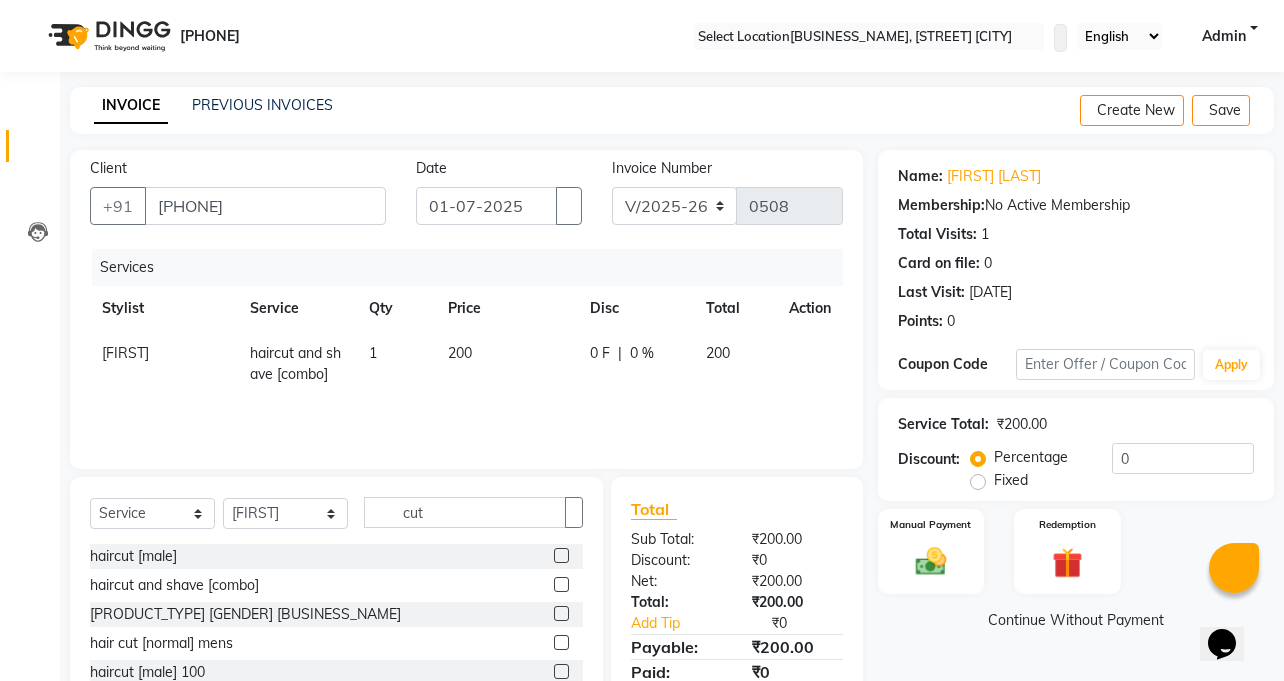 click at bounding box center (561, 584) 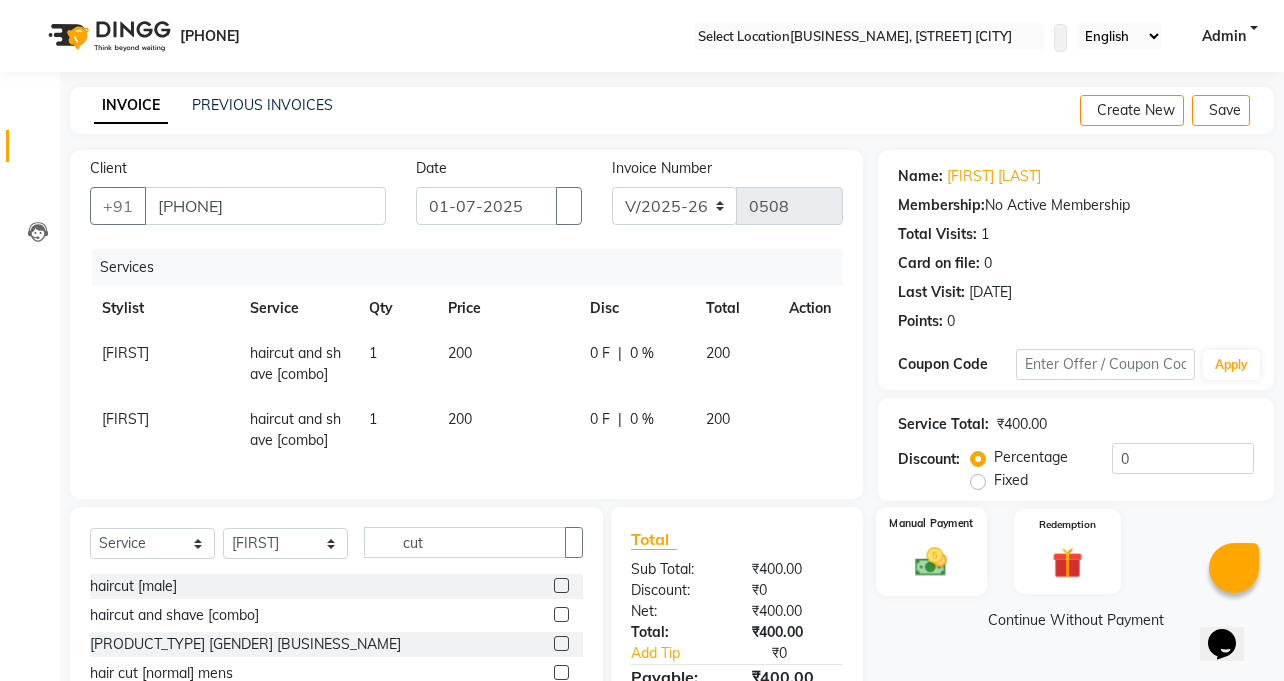 click at bounding box center [931, 561] 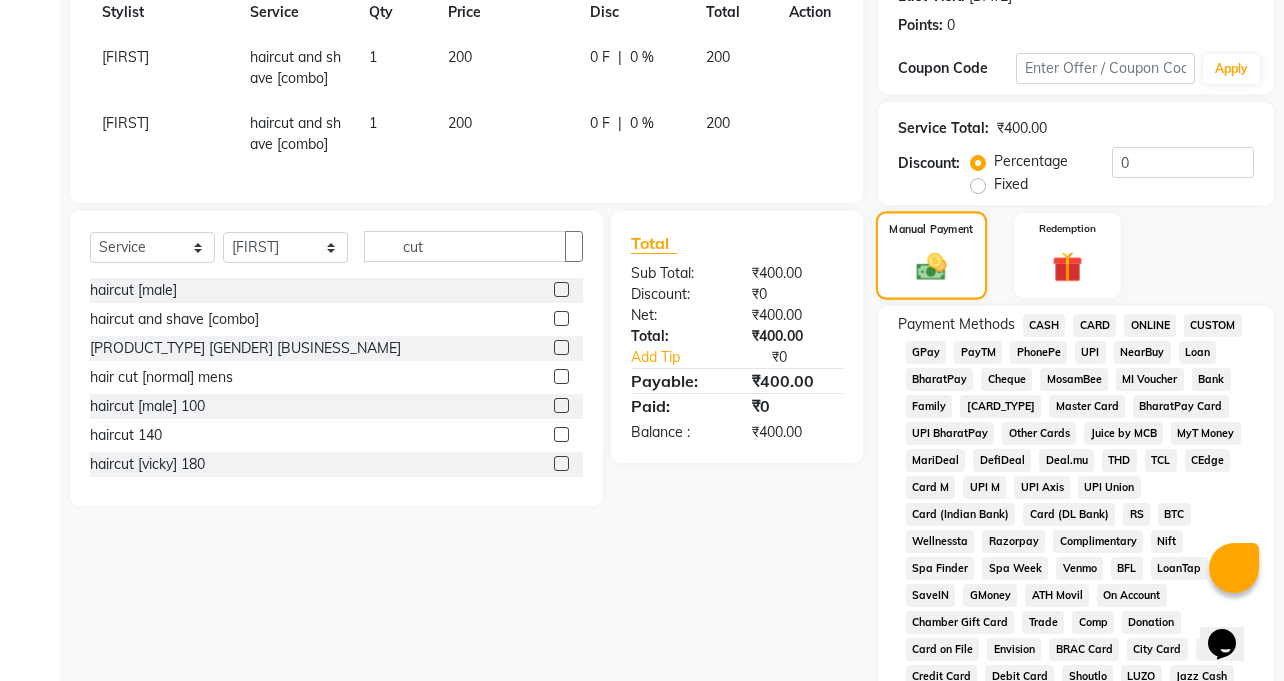 scroll, scrollTop: 370, scrollLeft: 0, axis: vertical 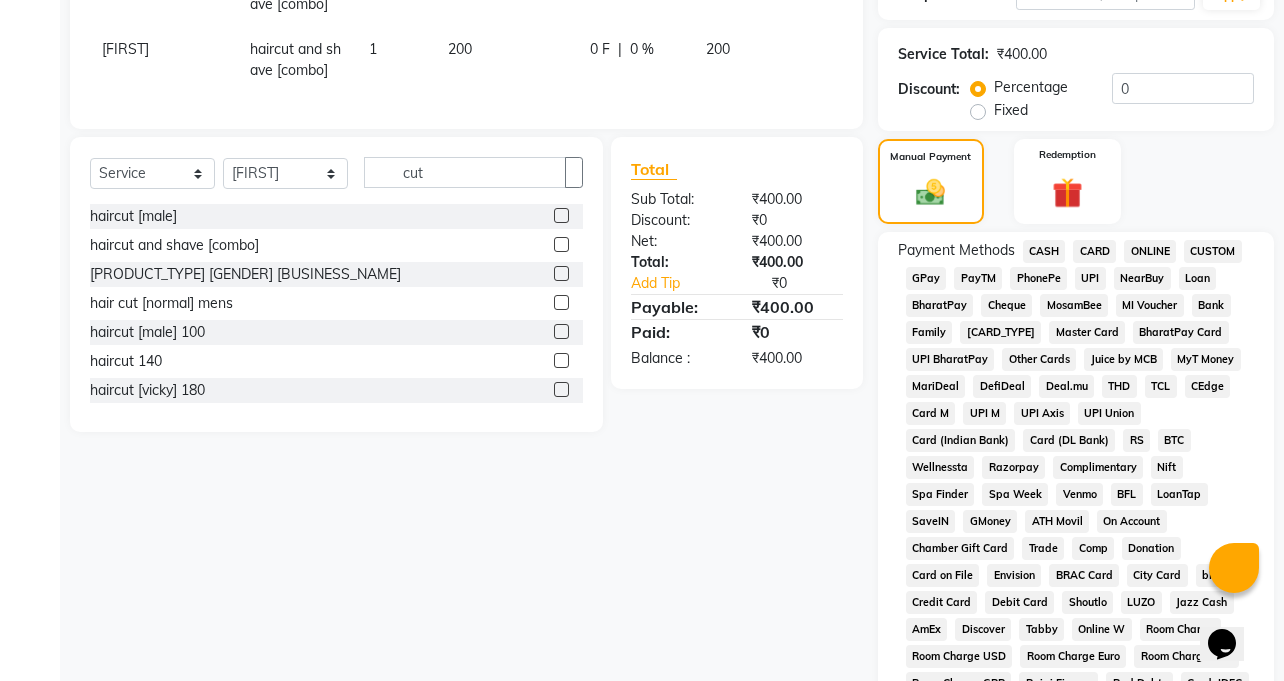 click on "CASH" at bounding box center (1044, 251) 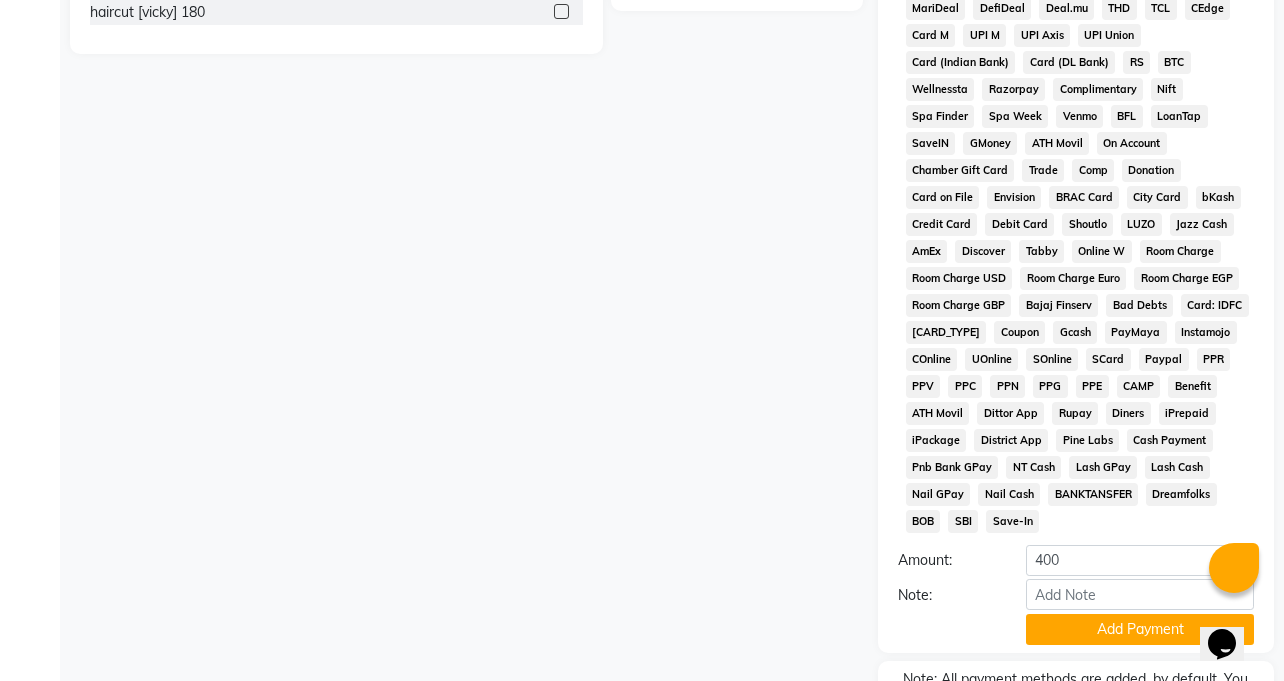 scroll, scrollTop: 845, scrollLeft: 0, axis: vertical 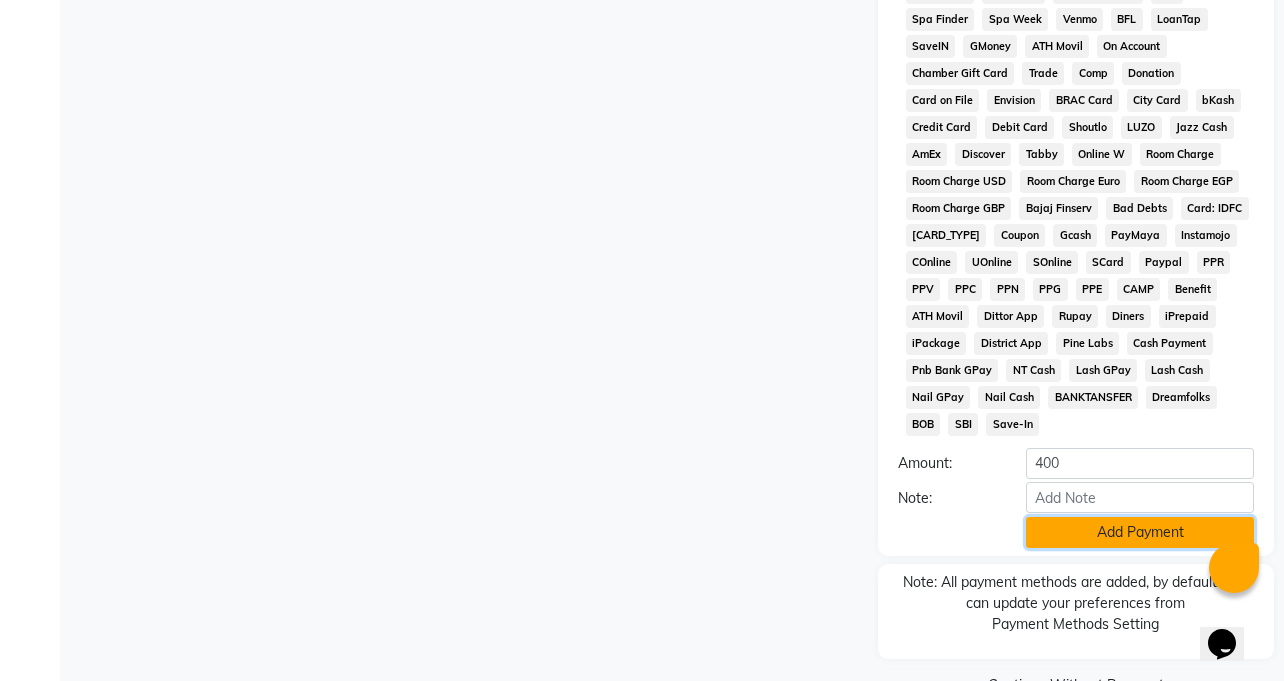 click on "Add Payment" at bounding box center [1140, 532] 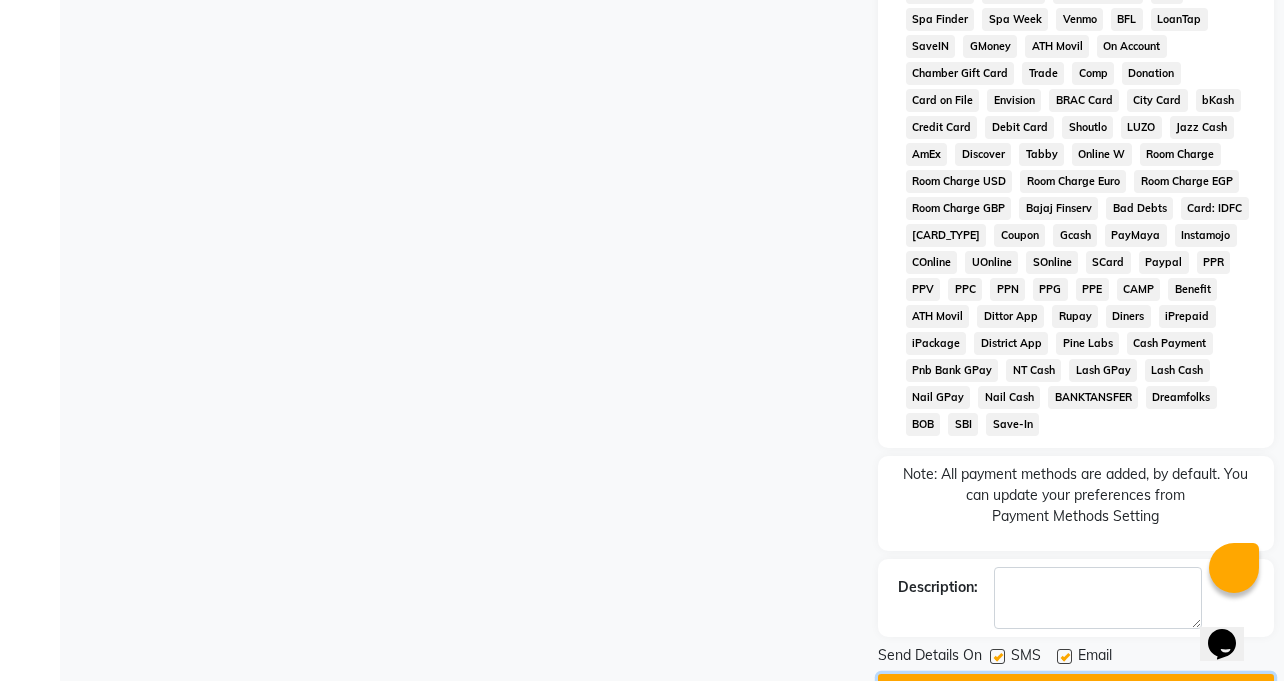click on "Checkout" at bounding box center [1076, 689] 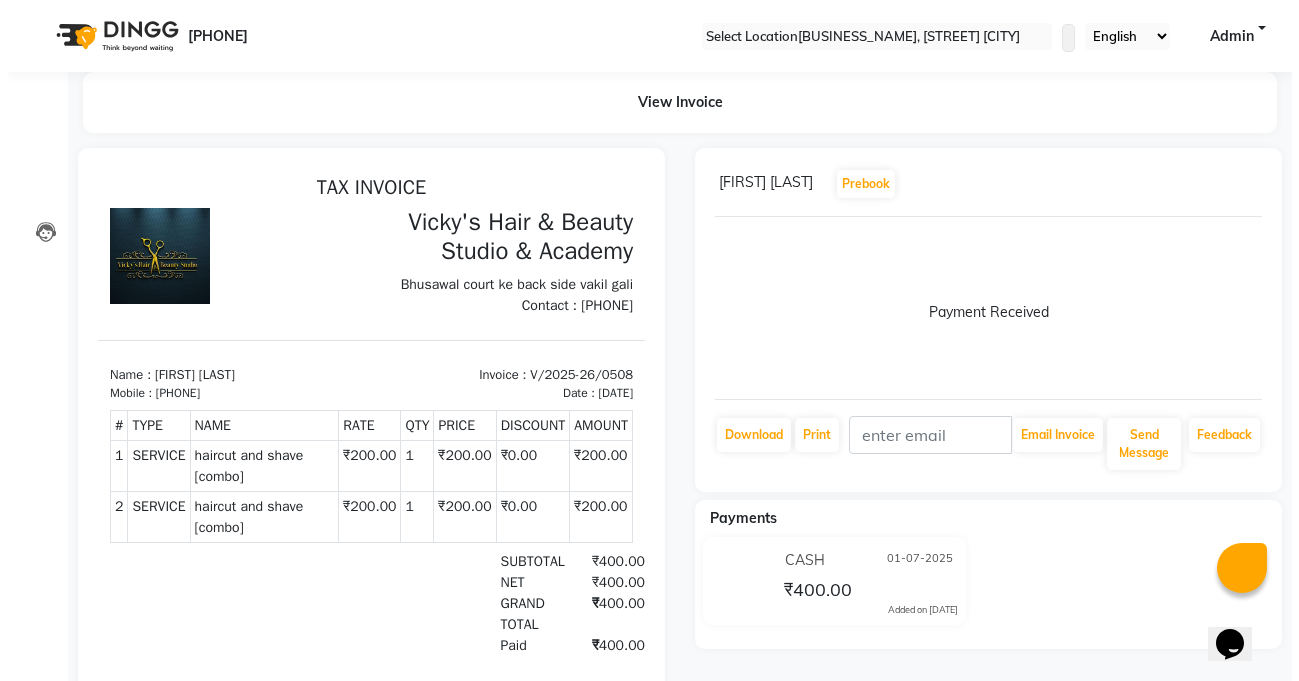 scroll, scrollTop: 0, scrollLeft: 0, axis: both 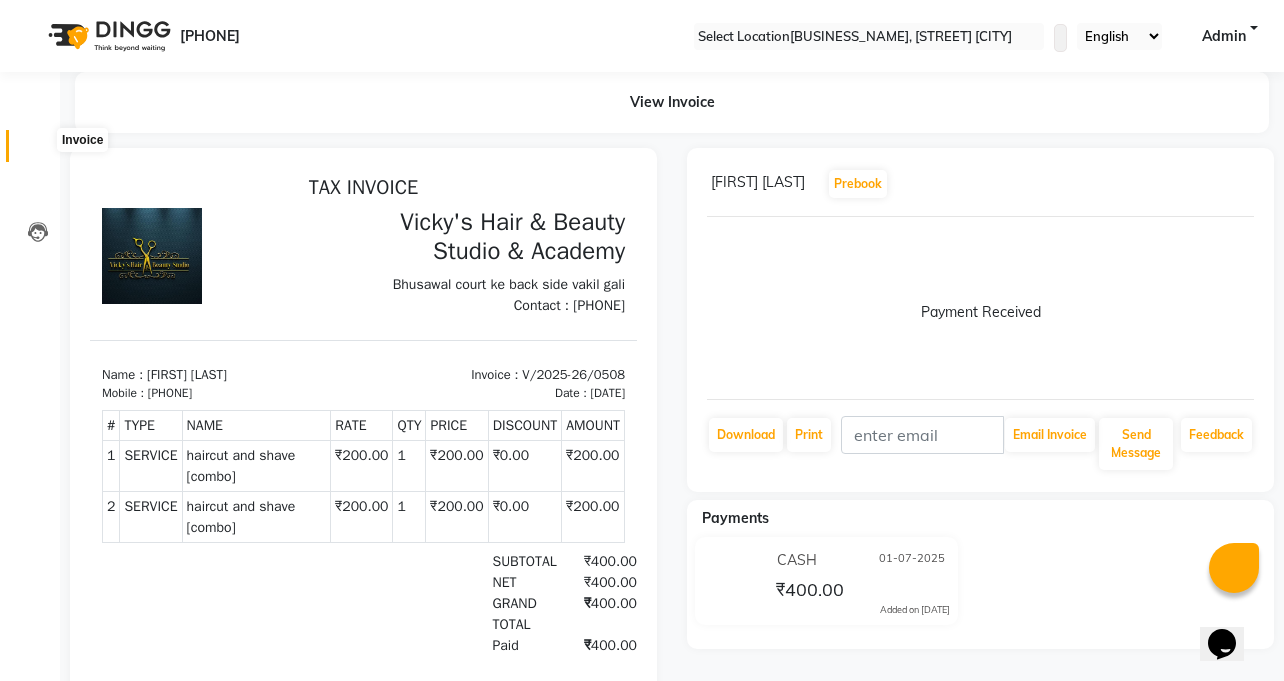 click at bounding box center (38, 151) 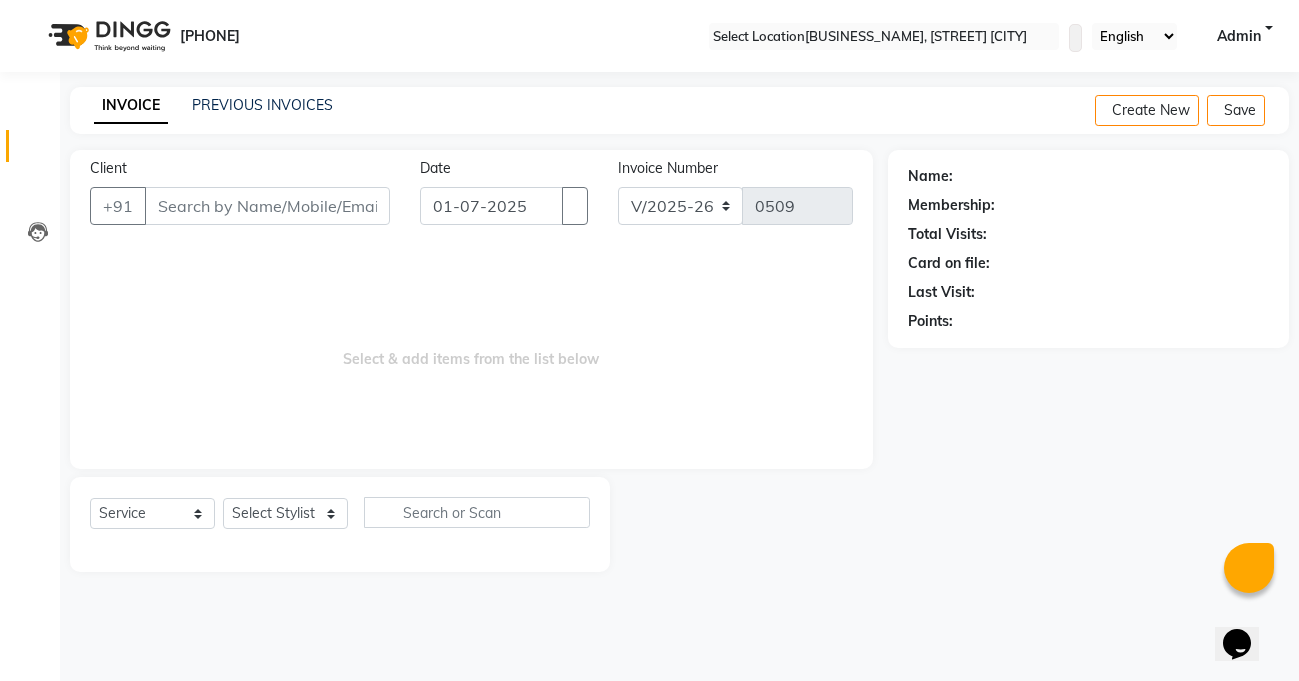 click on "Client" at bounding box center [267, 206] 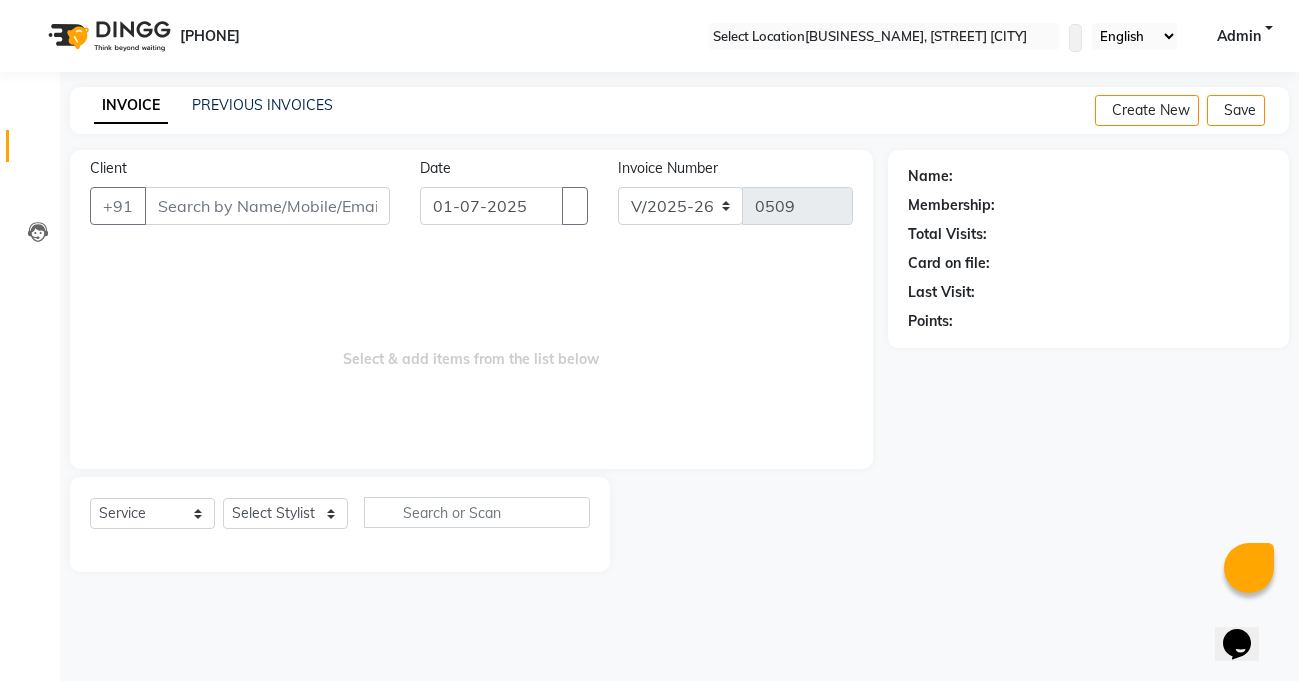 click on "Select & add items from the list below" at bounding box center [471, 349] 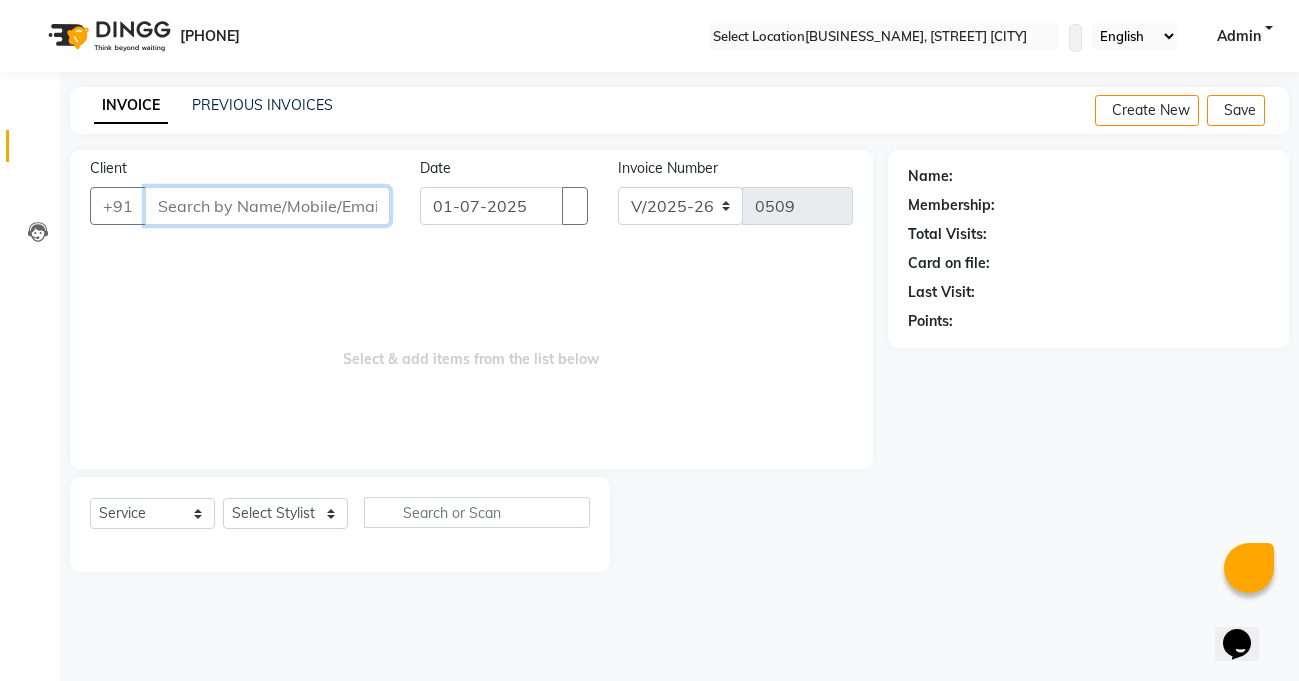 click on "Client" at bounding box center (267, 206) 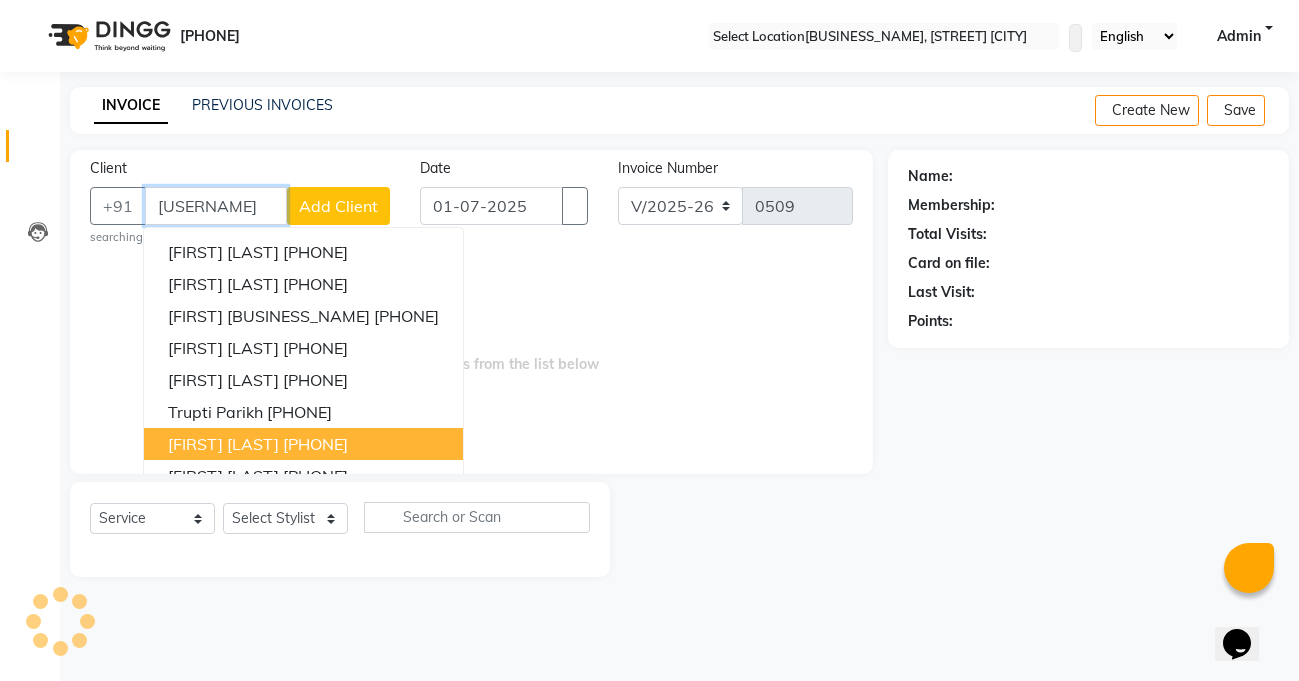 type on "parmu7uy" 